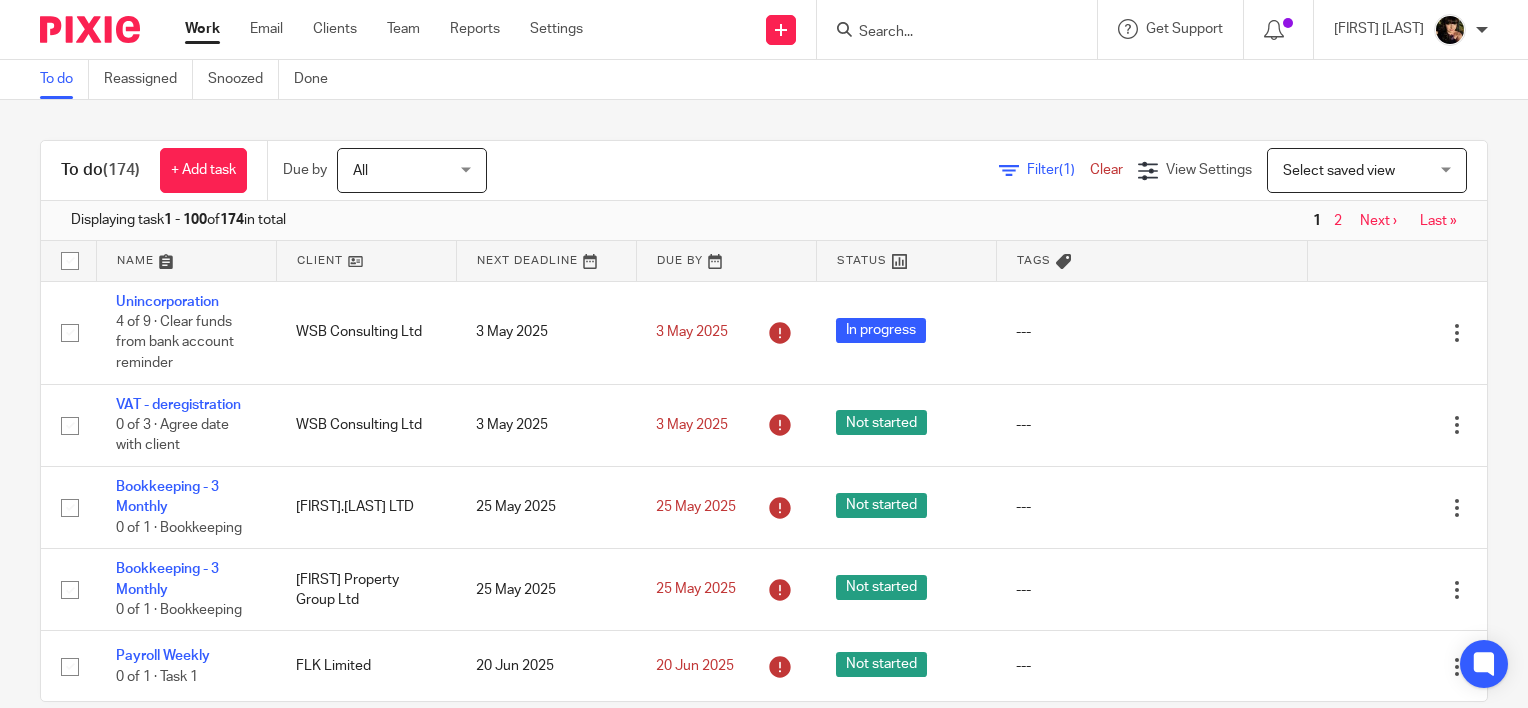 scroll, scrollTop: 0, scrollLeft: 0, axis: both 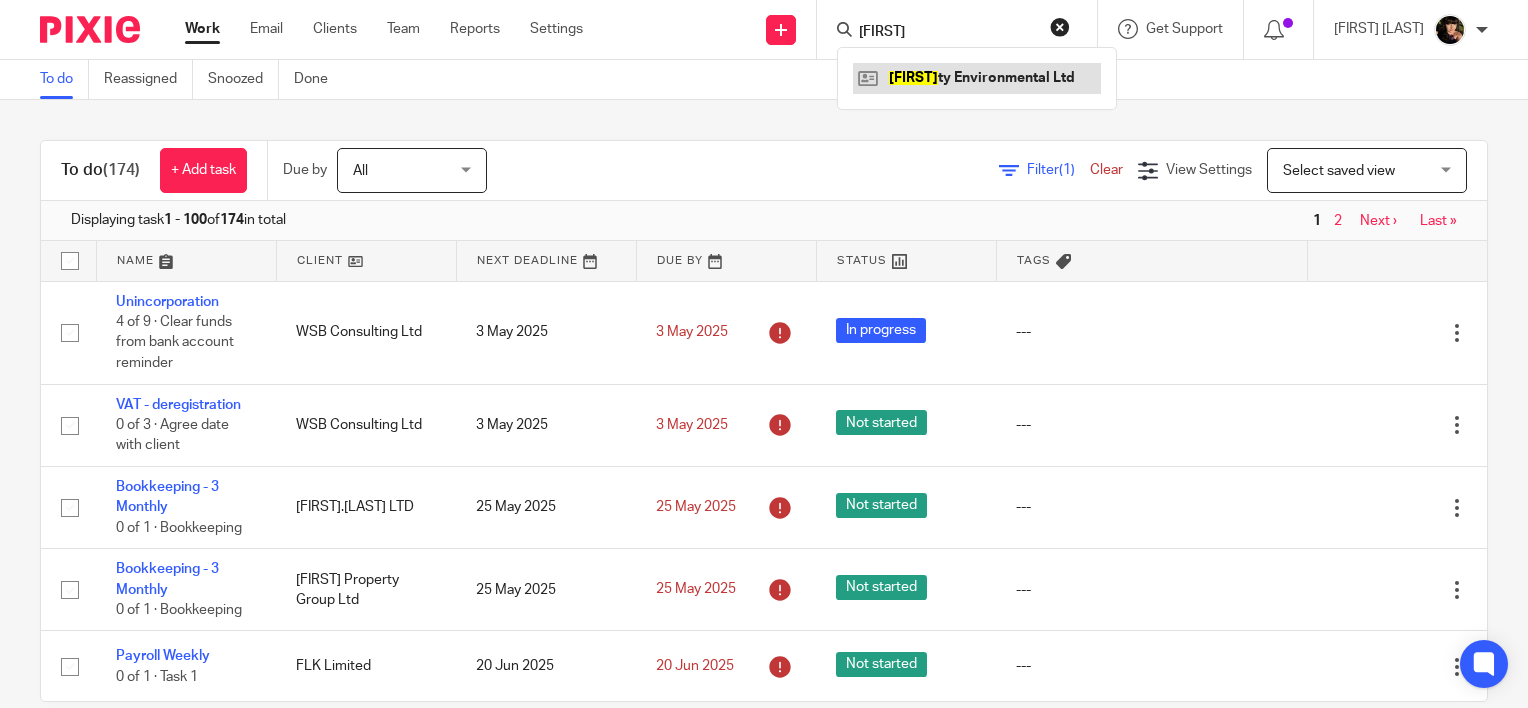 type on "zaf" 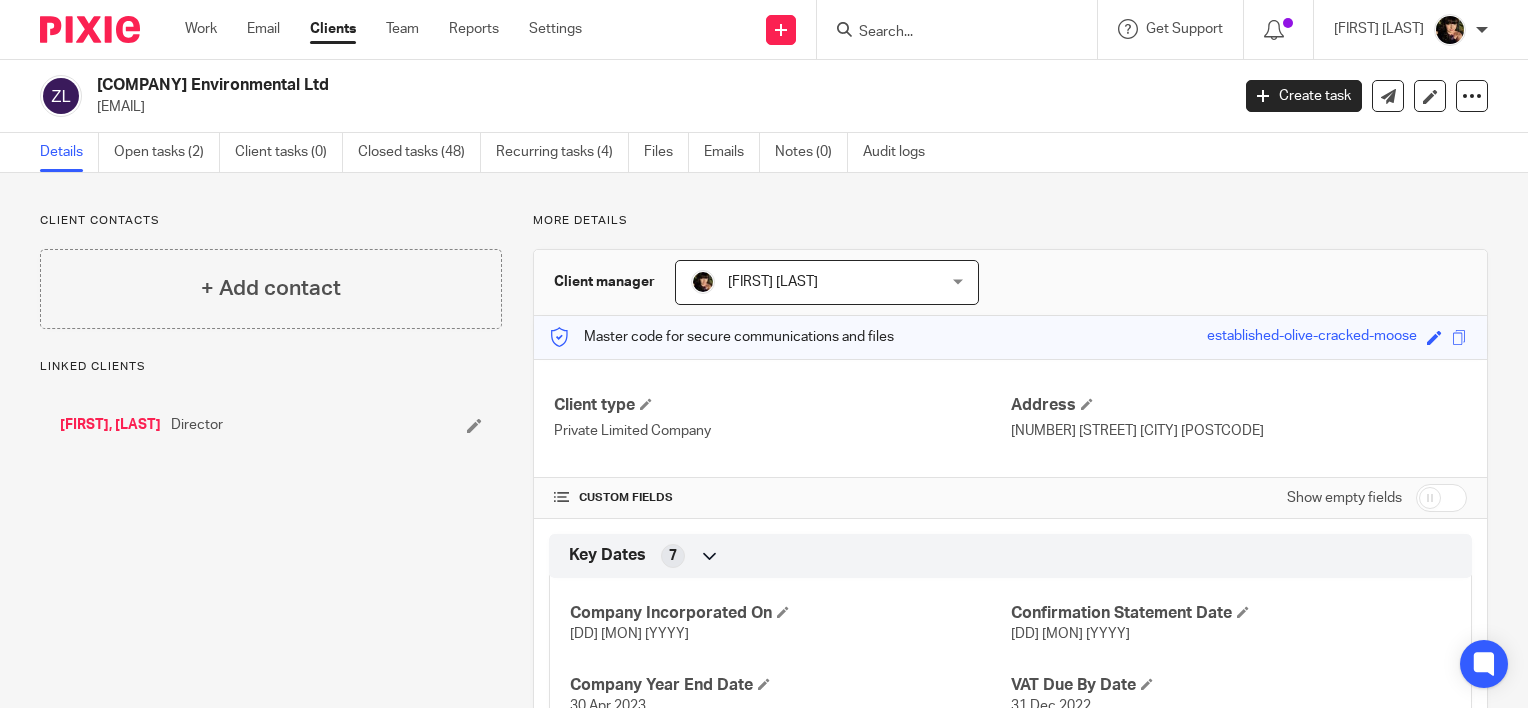 scroll, scrollTop: 0, scrollLeft: 0, axis: both 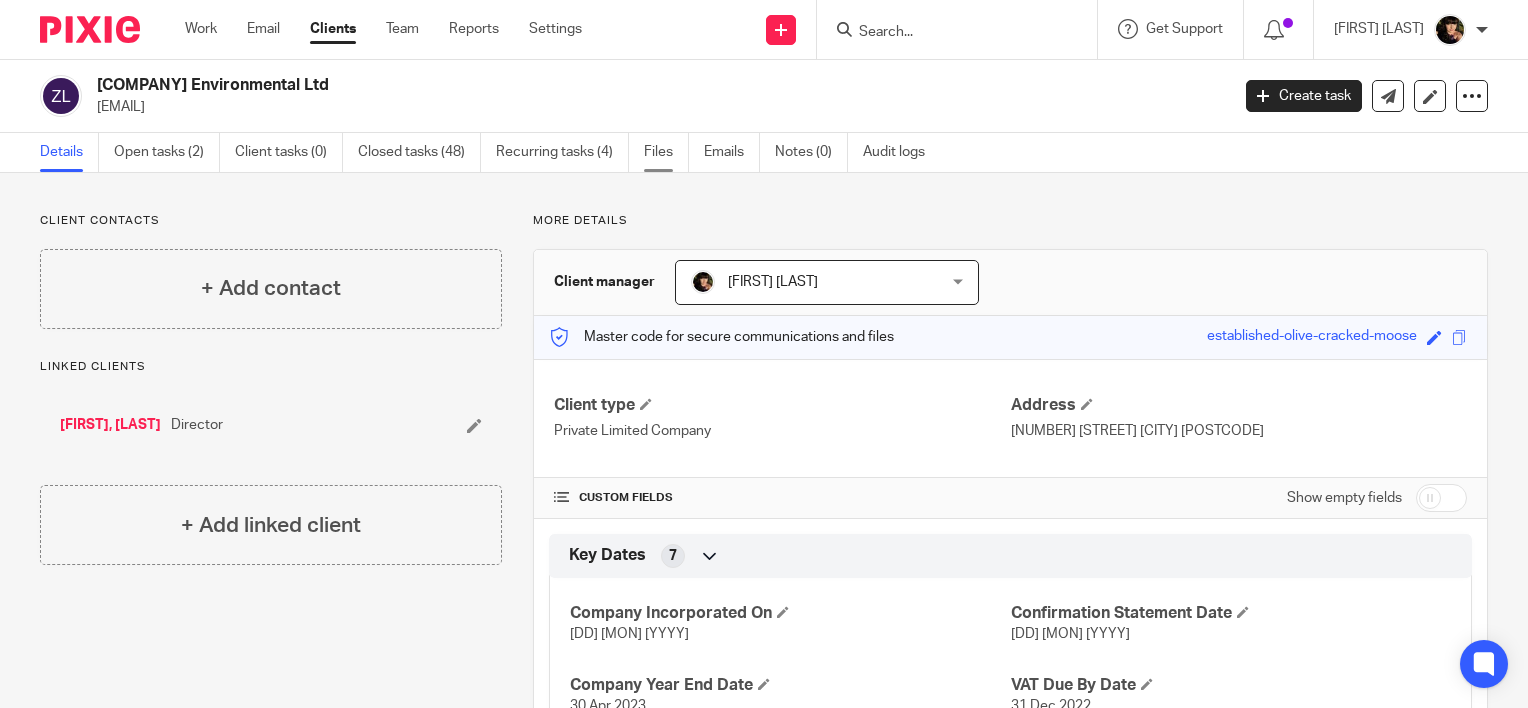click on "Files" at bounding box center (666, 152) 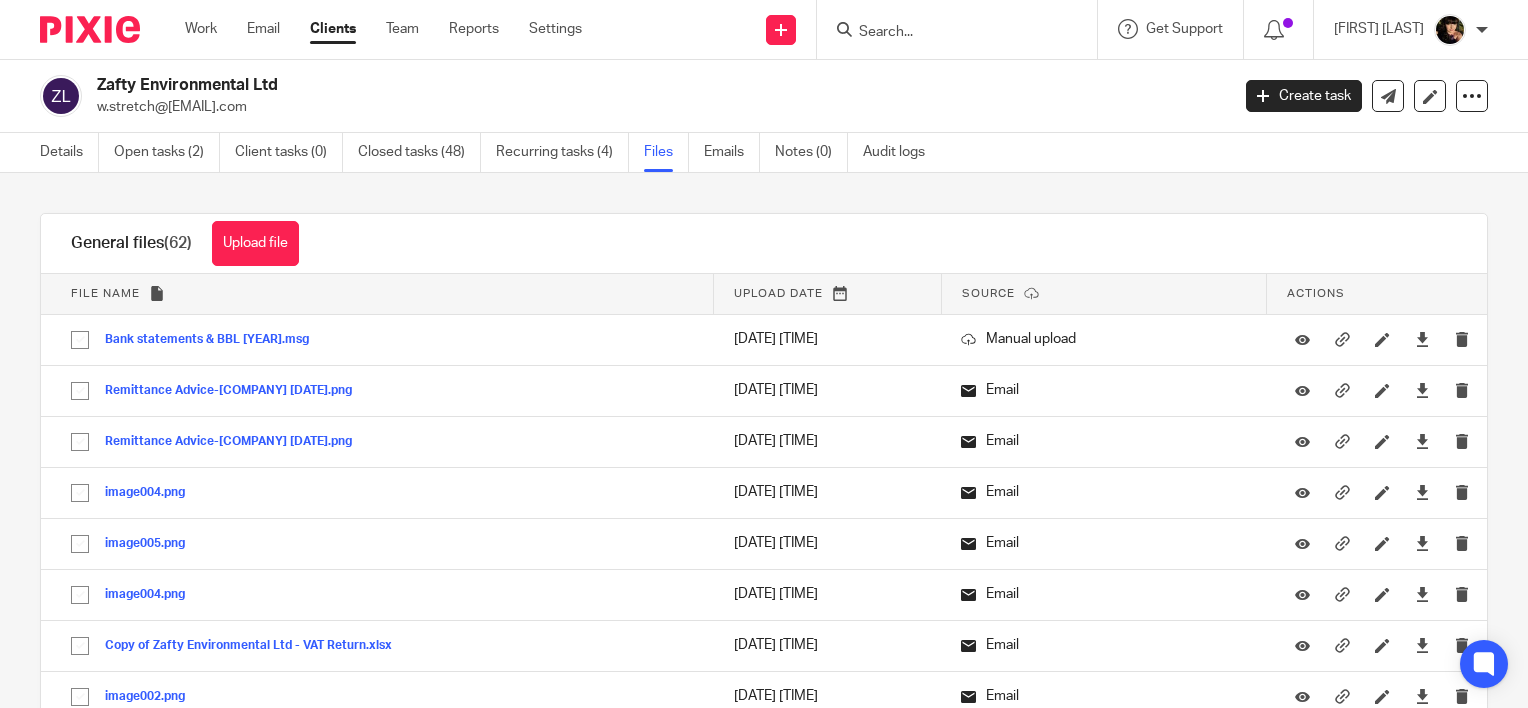 scroll, scrollTop: 0, scrollLeft: 0, axis: both 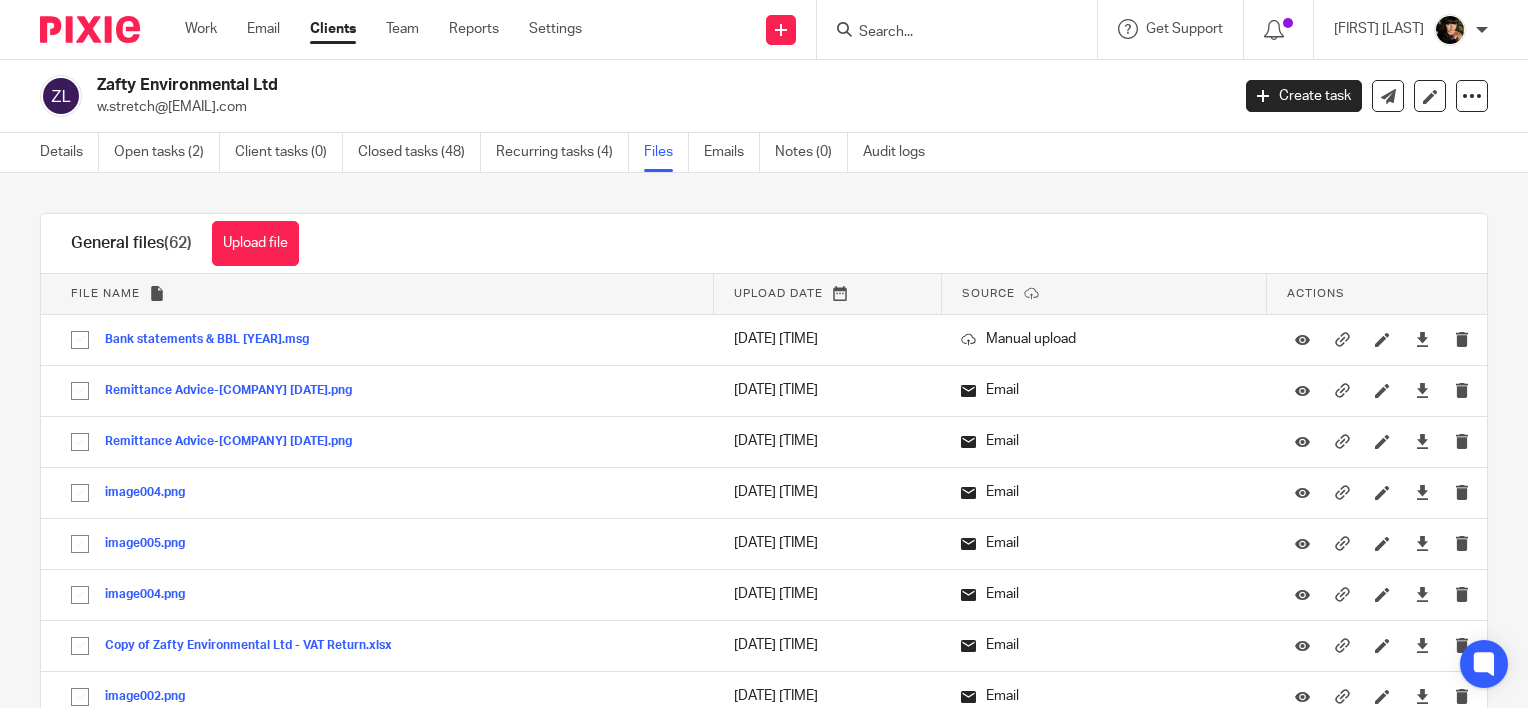 click on "Upload file" at bounding box center [255, 243] 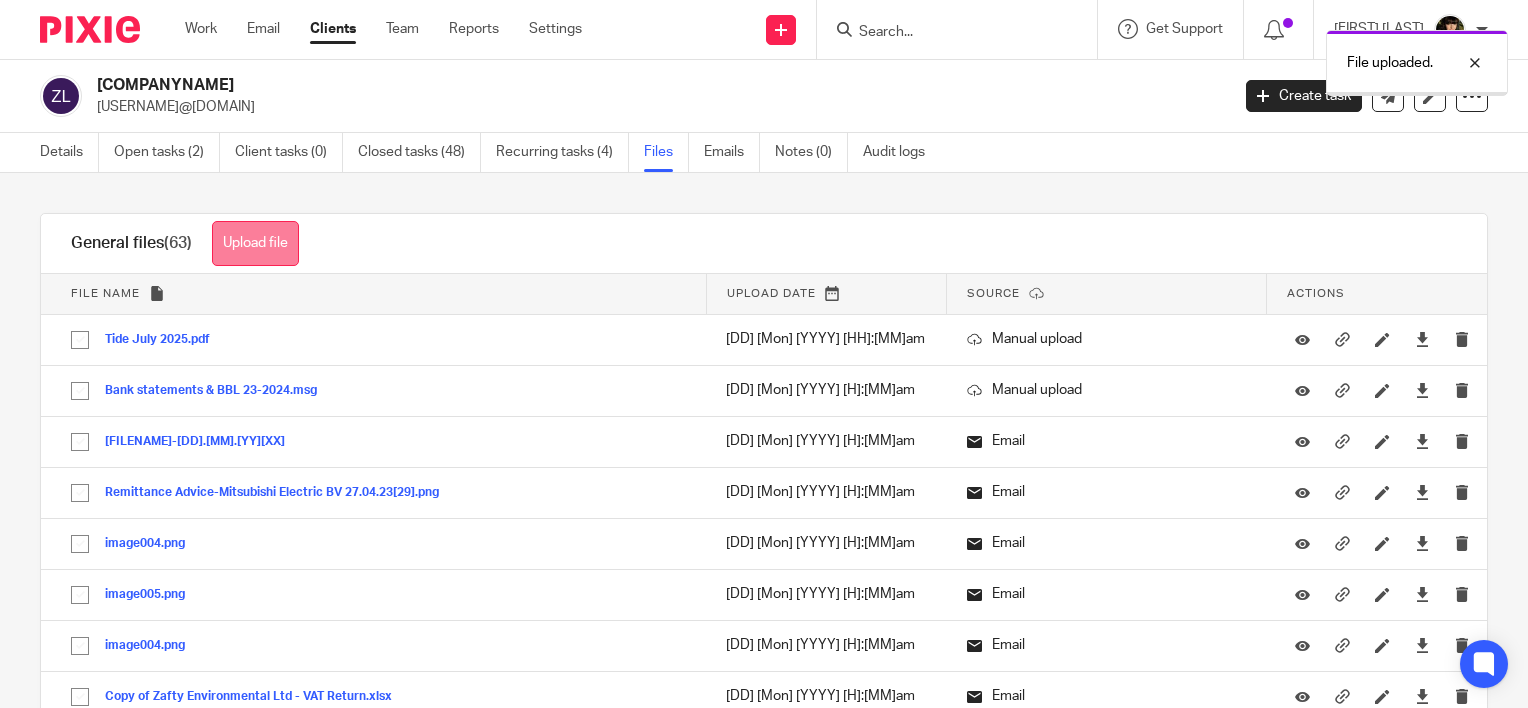 scroll, scrollTop: 0, scrollLeft: 0, axis: both 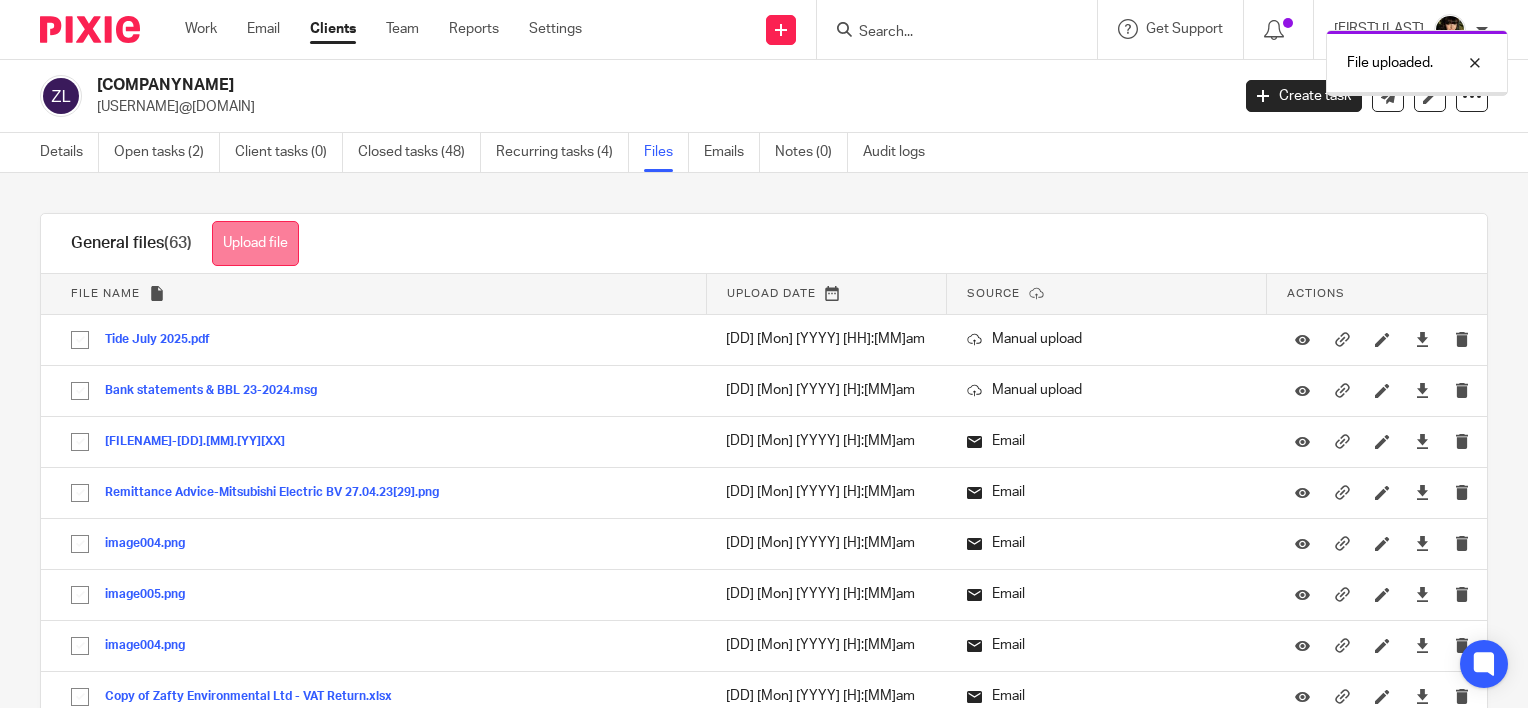 click on "Upload file" at bounding box center [255, 243] 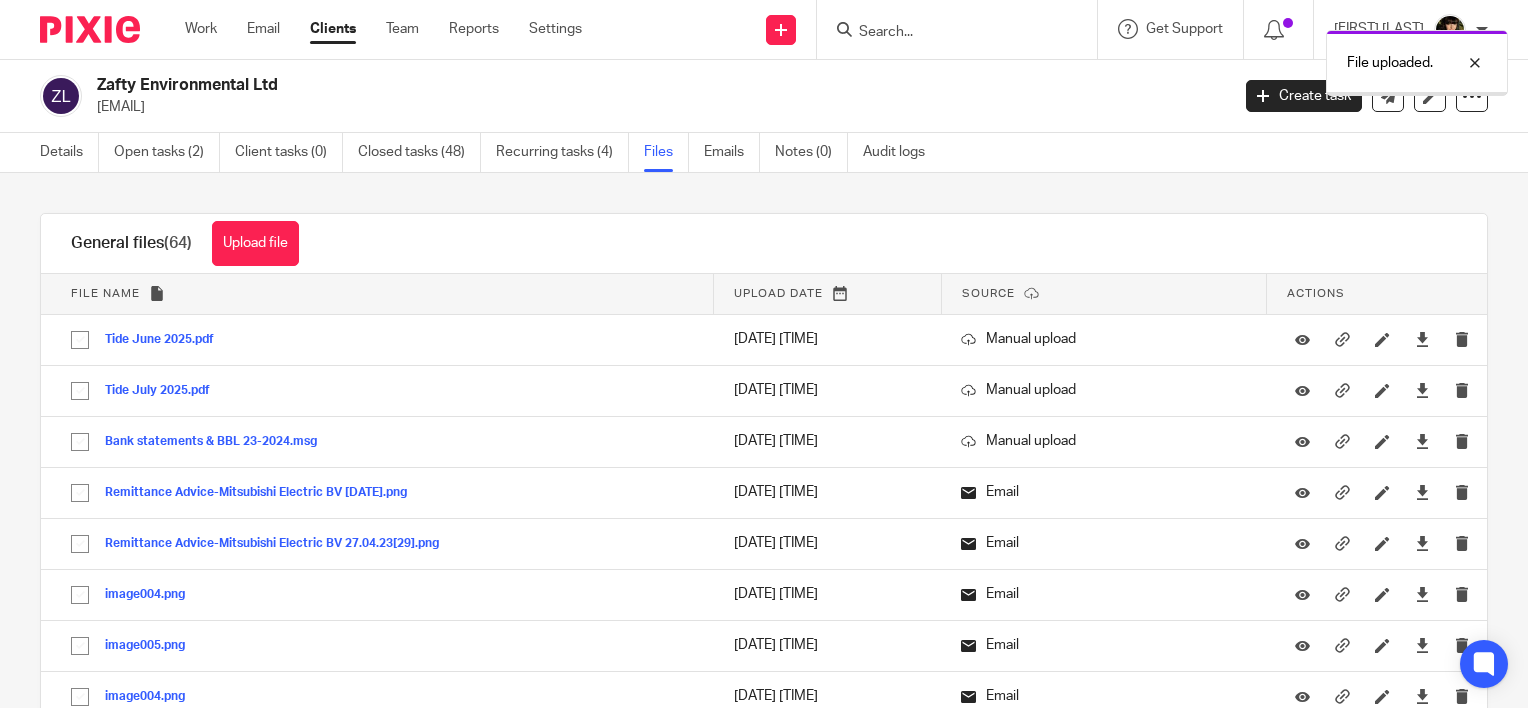 scroll, scrollTop: 0, scrollLeft: 0, axis: both 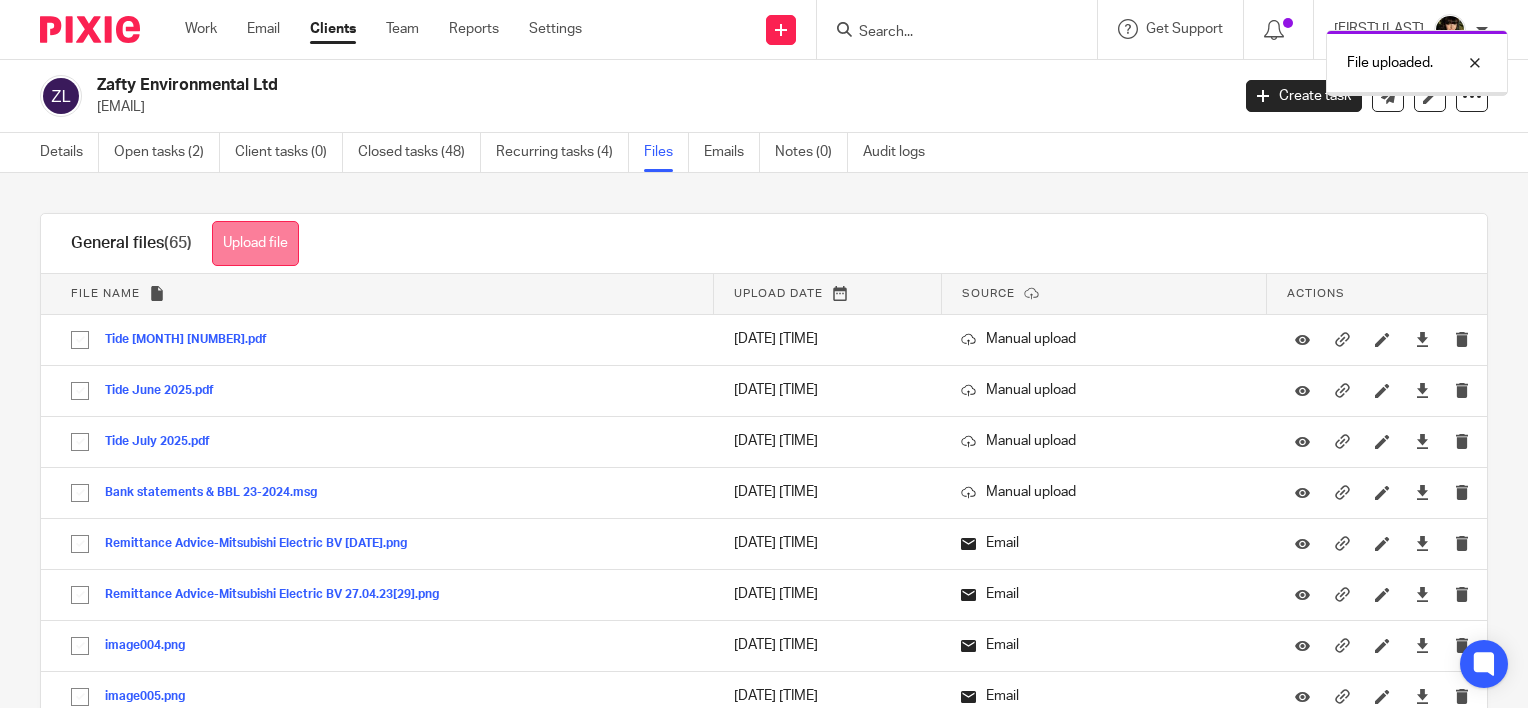 click on "Upload file" at bounding box center [255, 243] 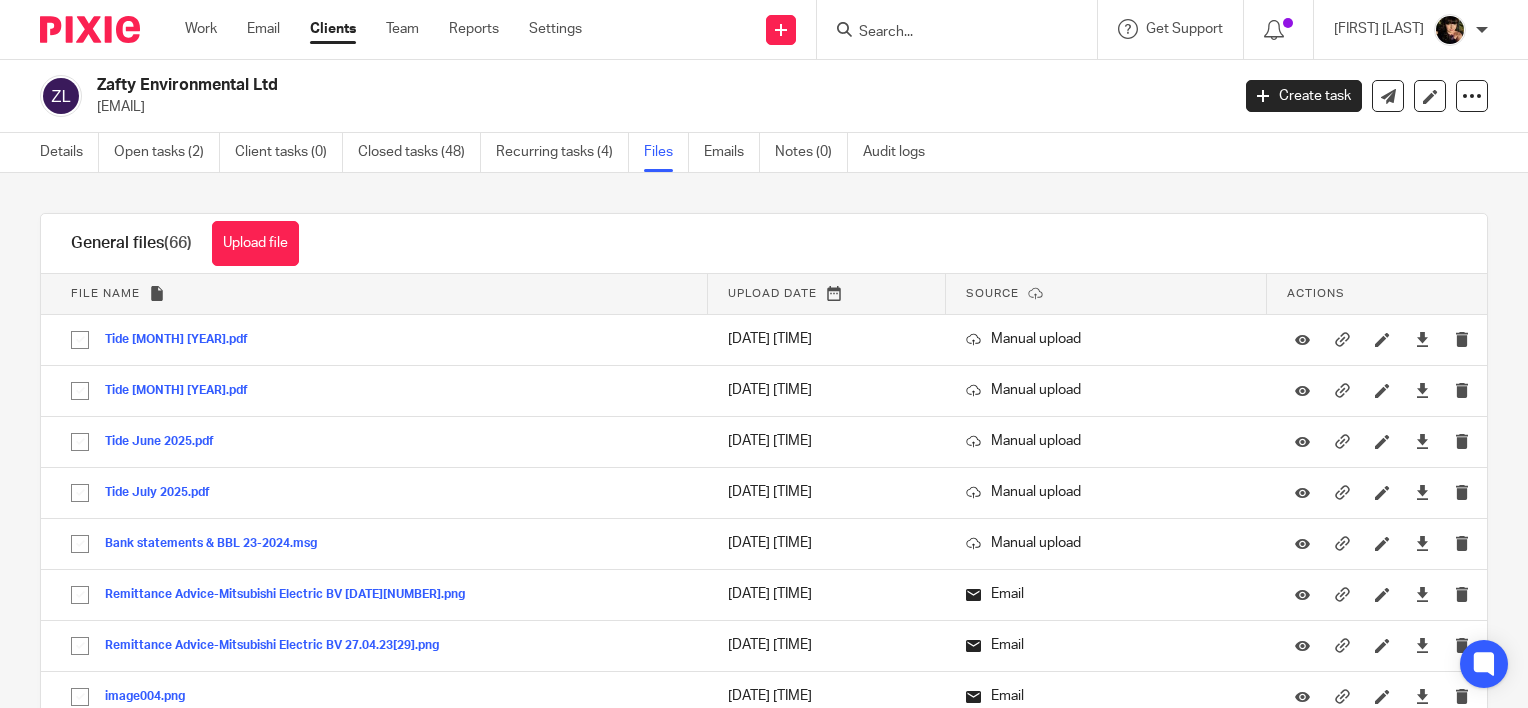 scroll, scrollTop: 0, scrollLeft: 0, axis: both 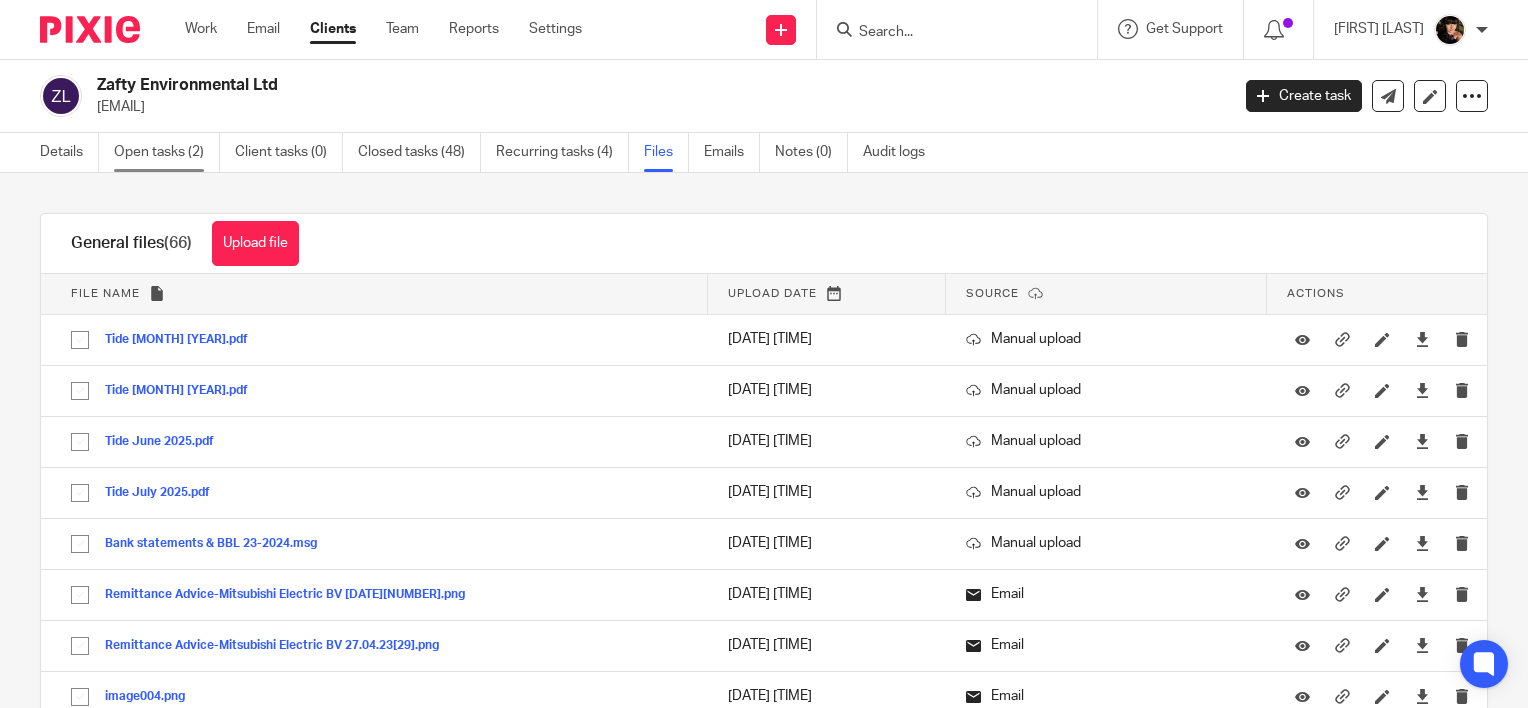 click on "Open tasks (2)" at bounding box center (167, 152) 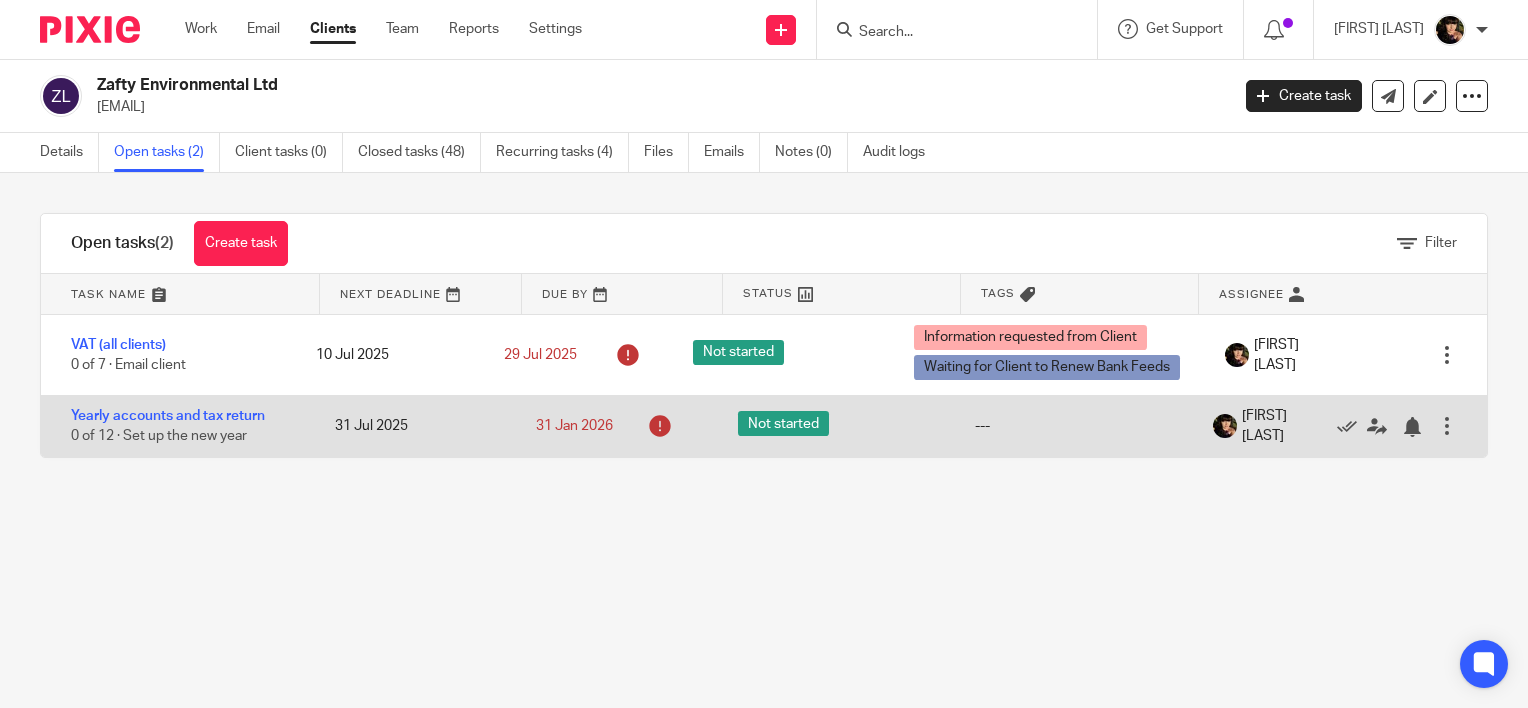 scroll, scrollTop: 0, scrollLeft: 0, axis: both 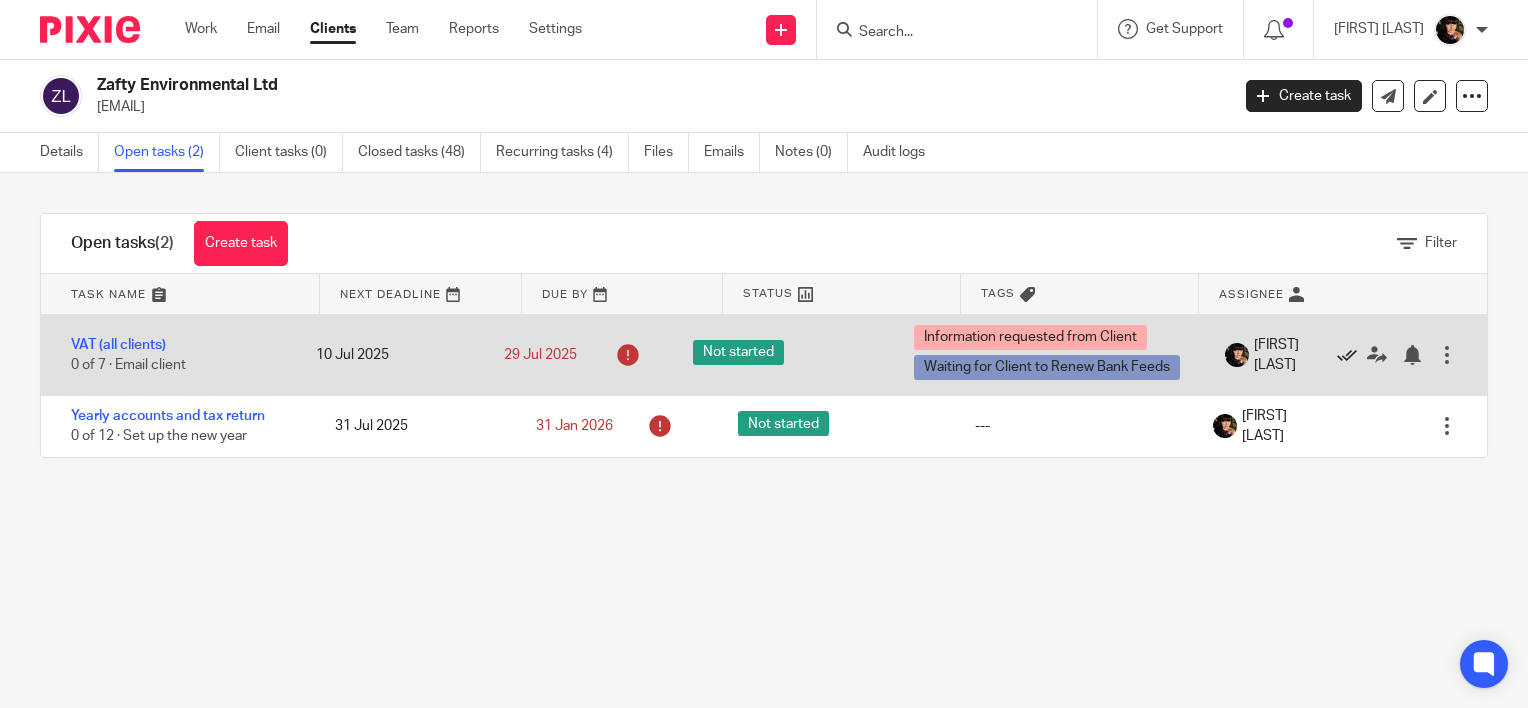 click at bounding box center (1347, 355) 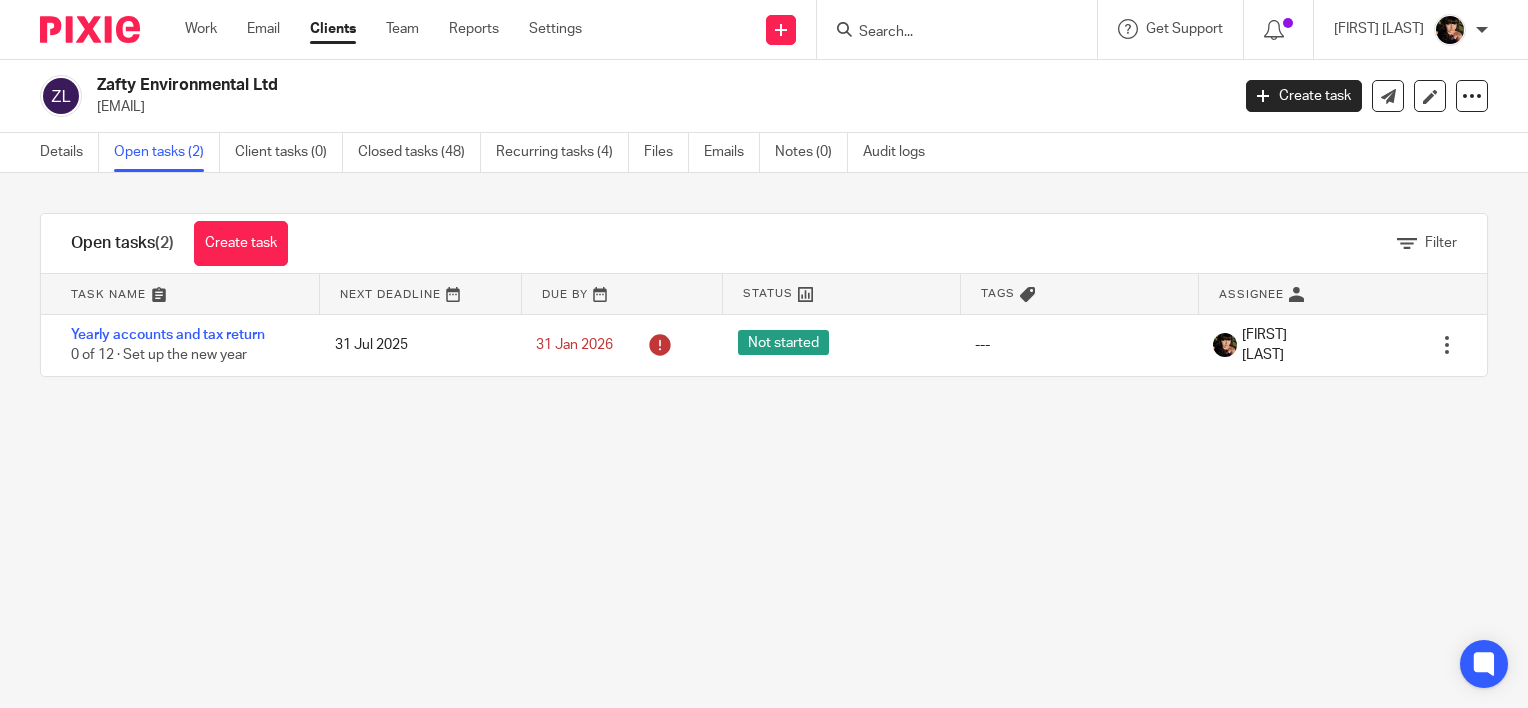 click at bounding box center [947, 33] 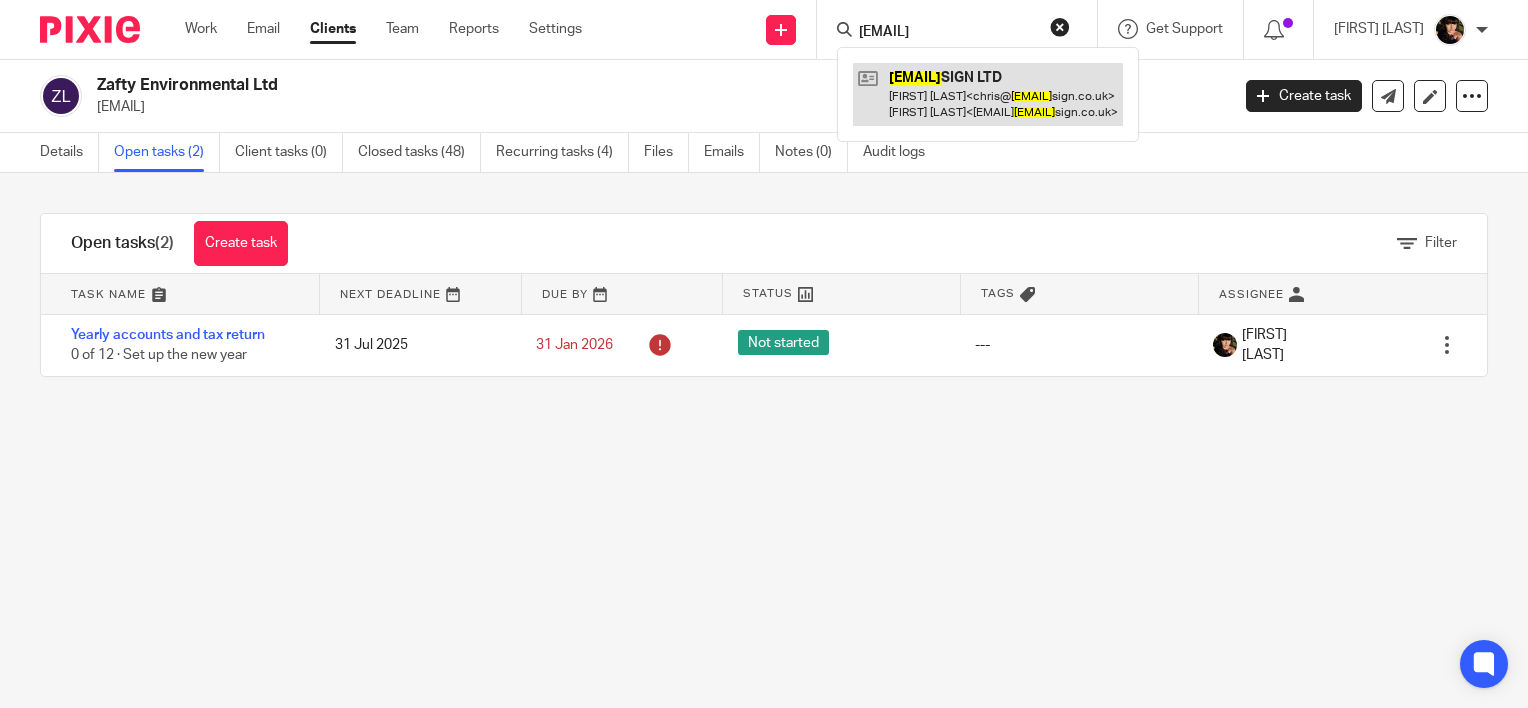 type on "[EMAIL]" 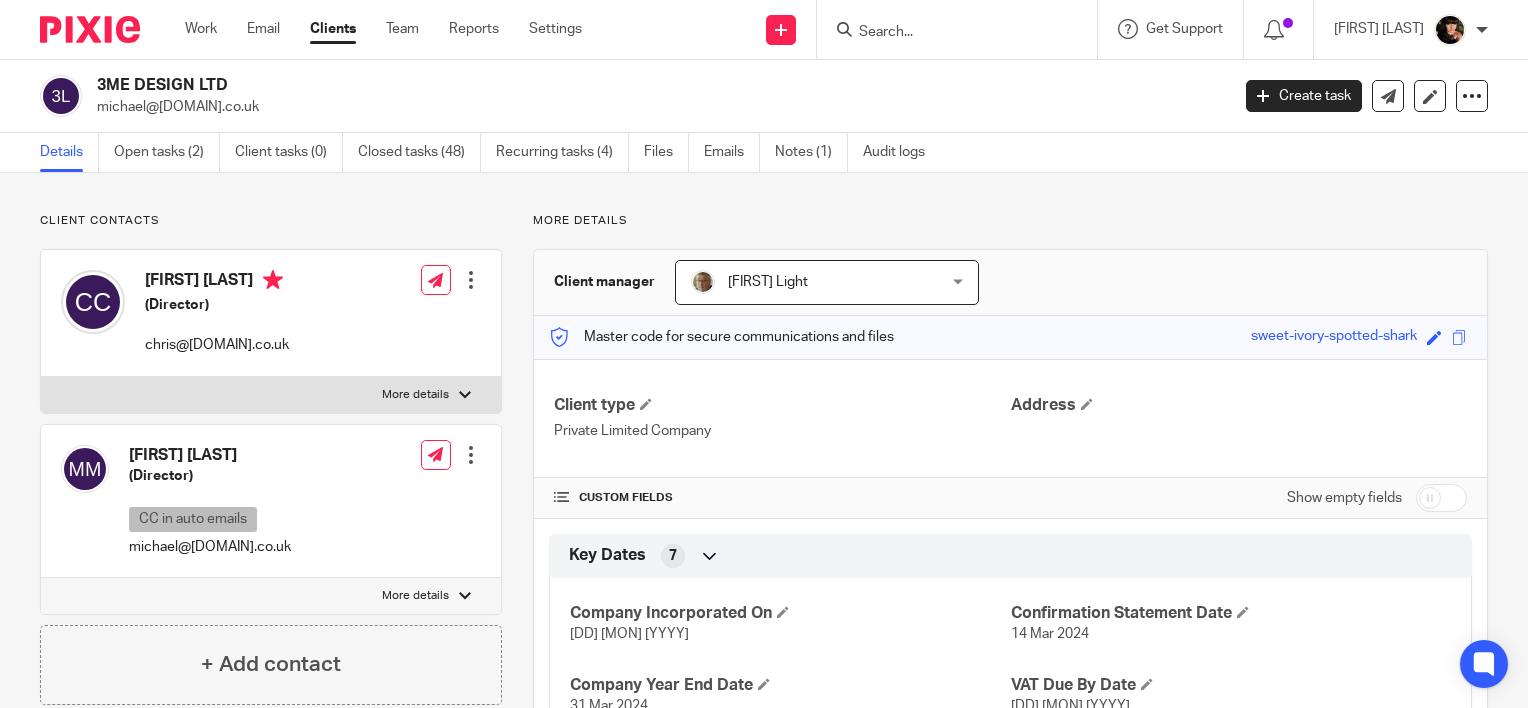 scroll, scrollTop: 0, scrollLeft: 0, axis: both 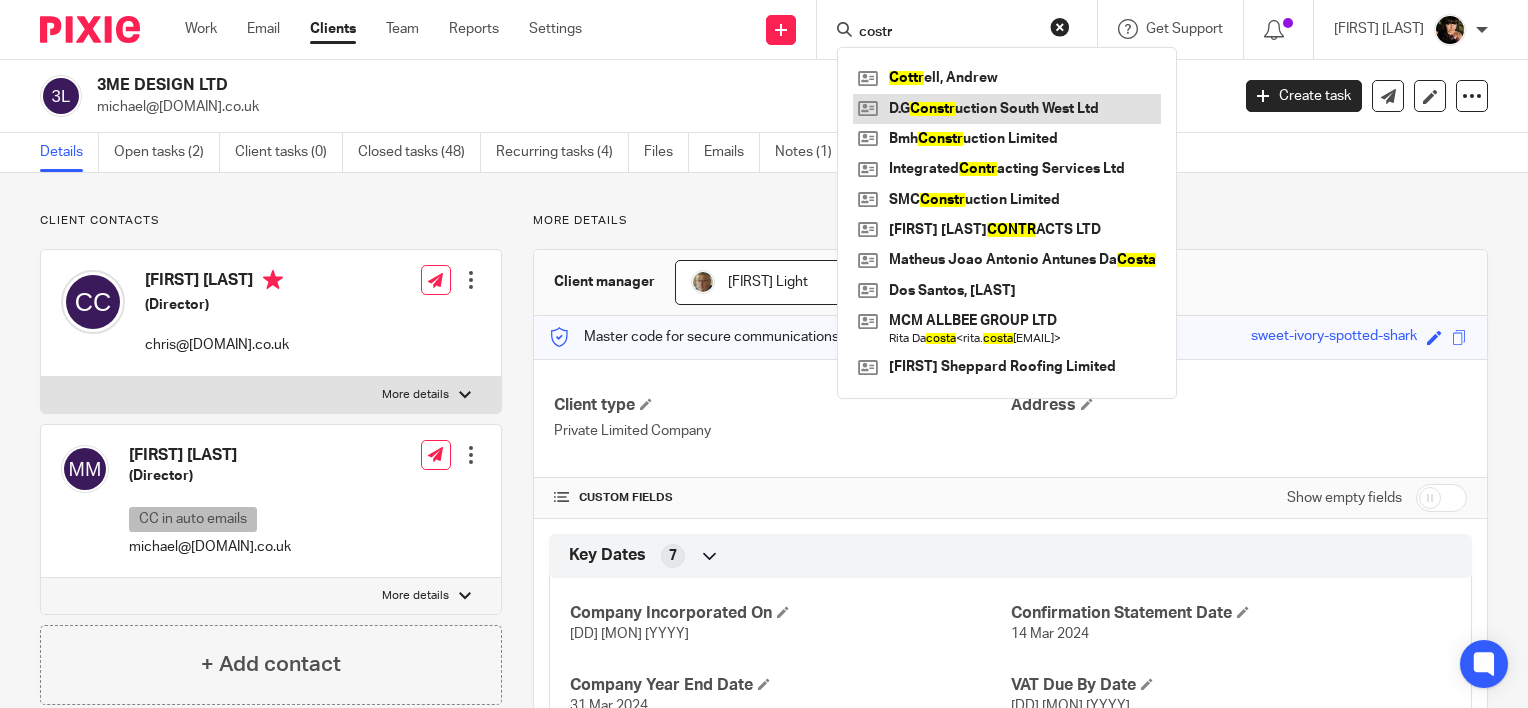 type on "costr" 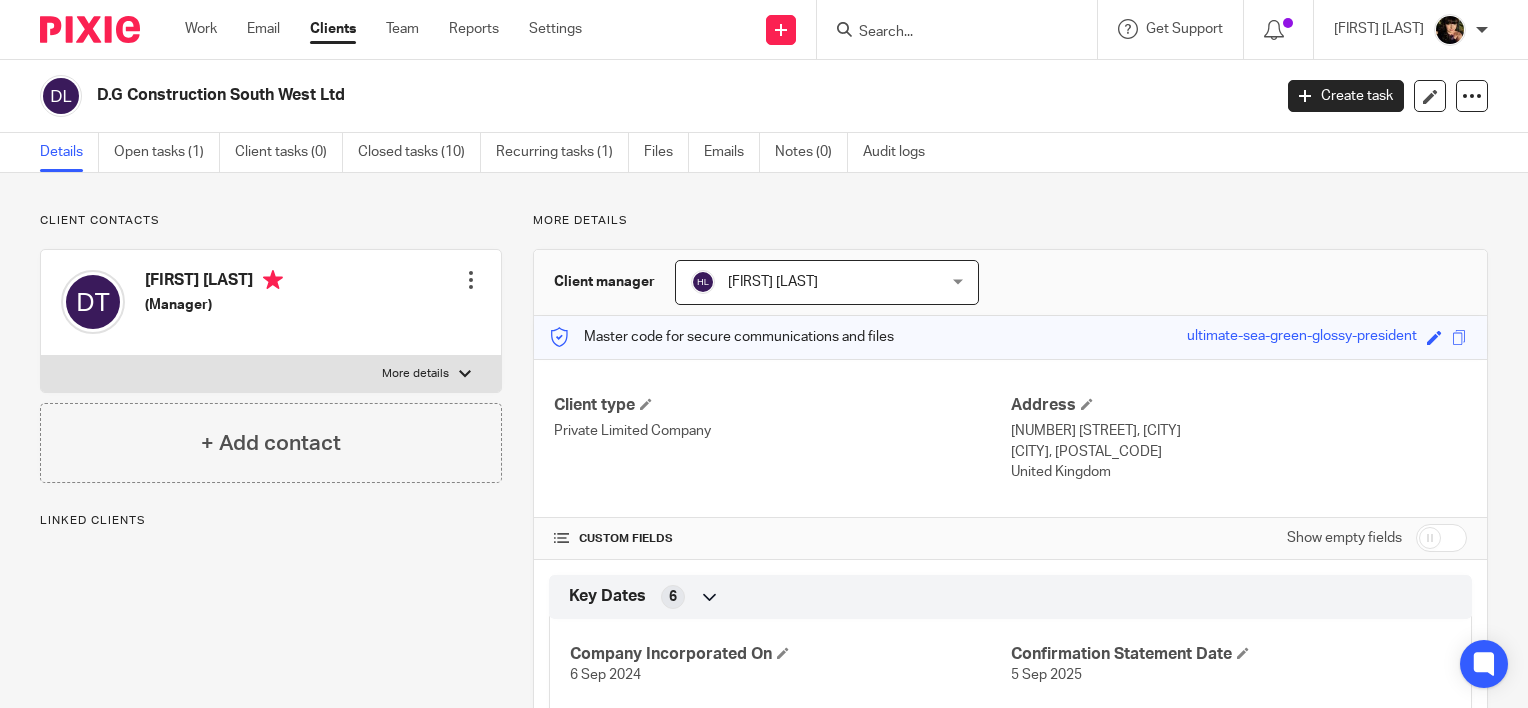 scroll, scrollTop: 0, scrollLeft: 0, axis: both 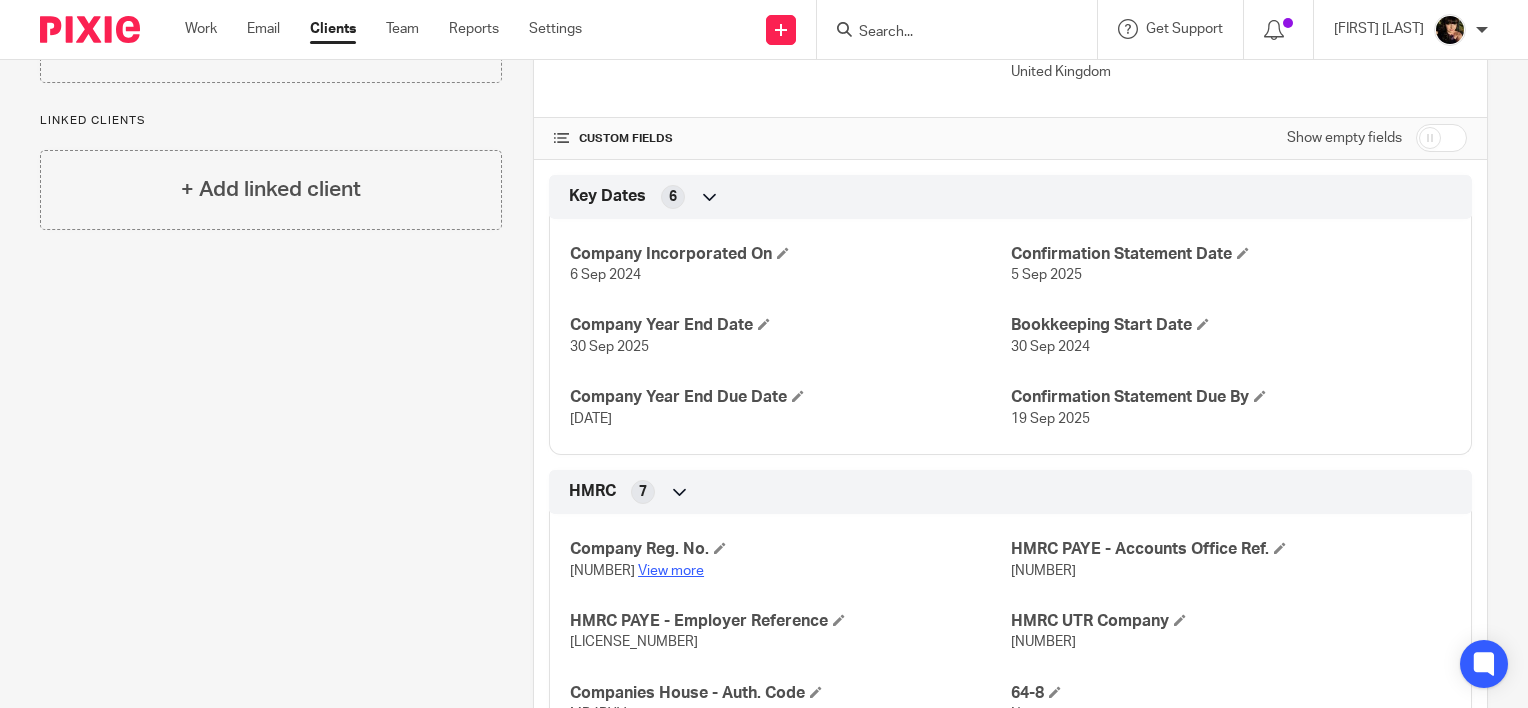 click on "View more" at bounding box center [671, 571] 